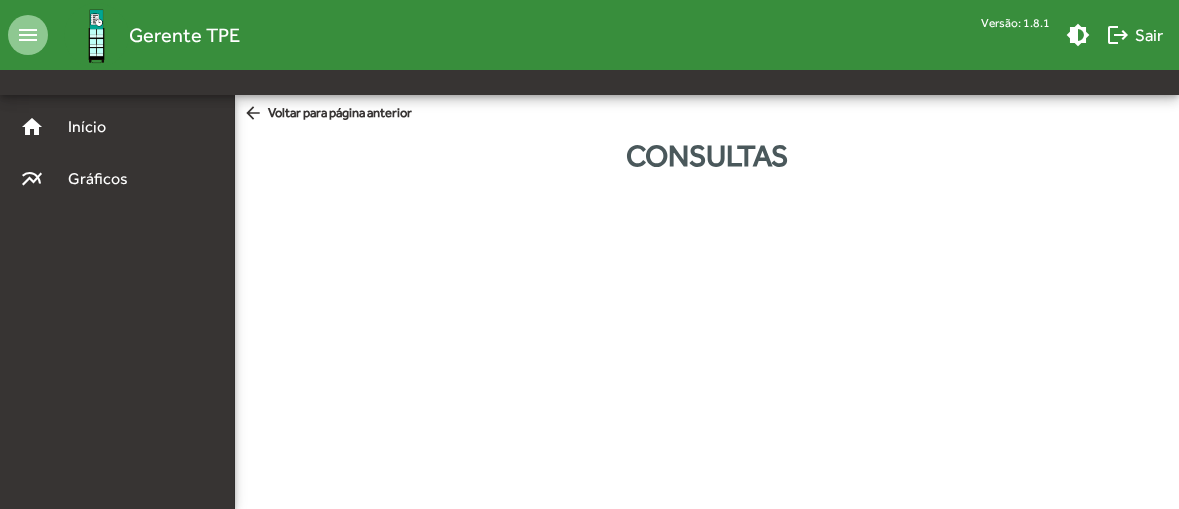 scroll, scrollTop: 0, scrollLeft: 0, axis: both 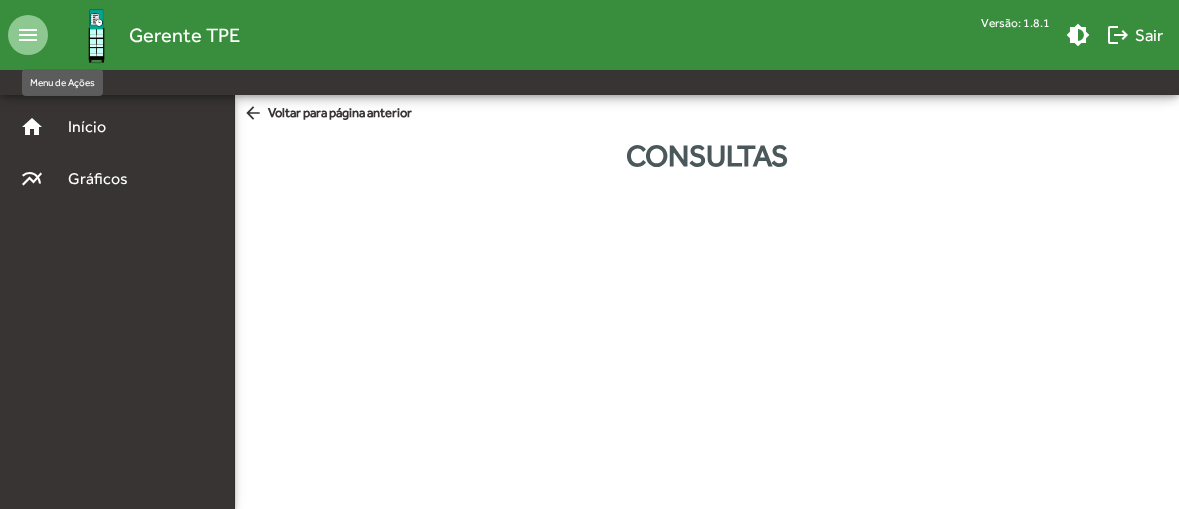 click on "menu" 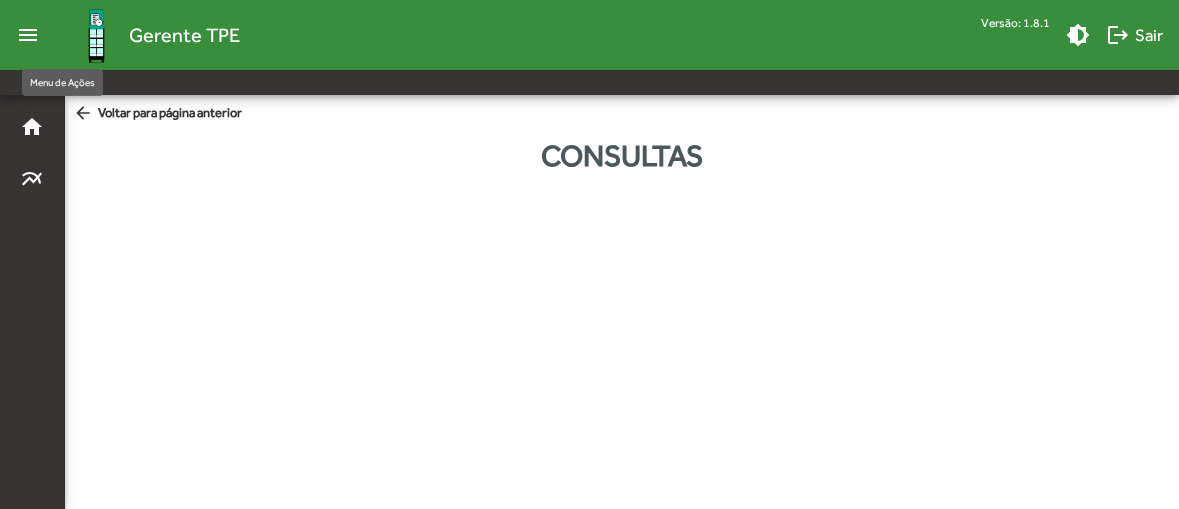 click on "menu" 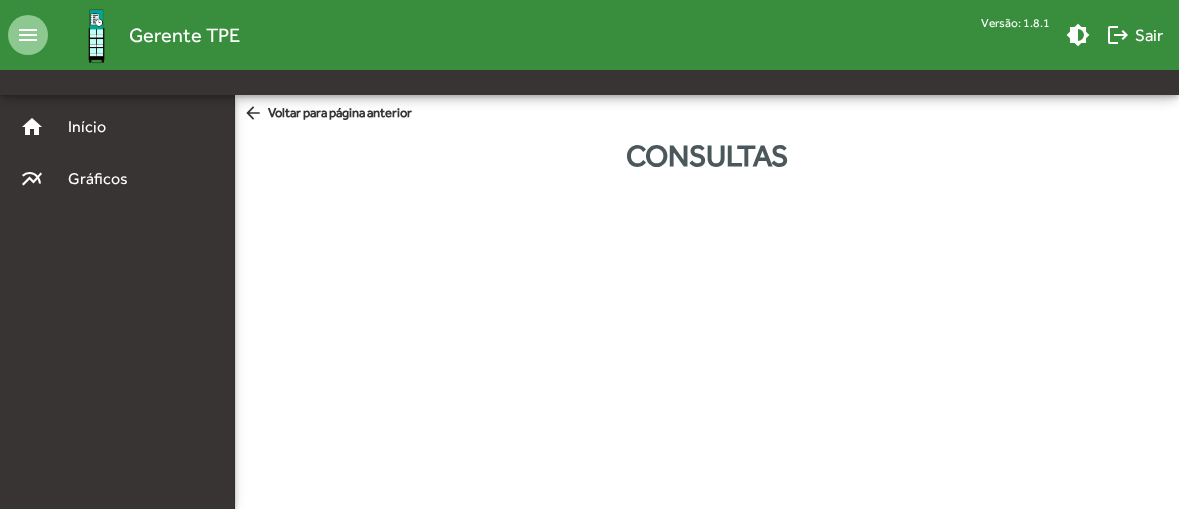 click on "Gerente TPE" 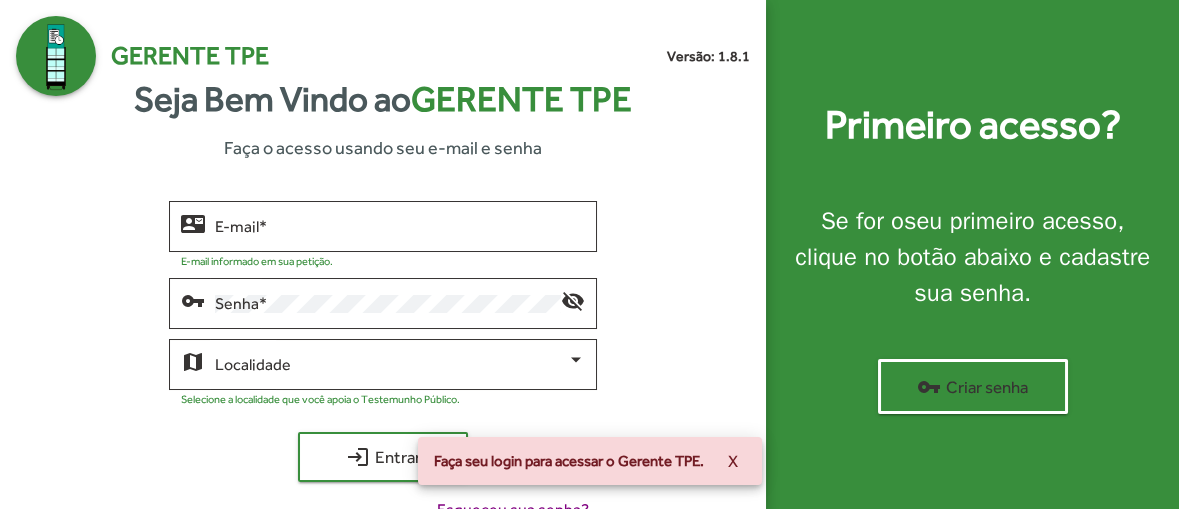 click on "E-mail   *" at bounding box center [400, 227] 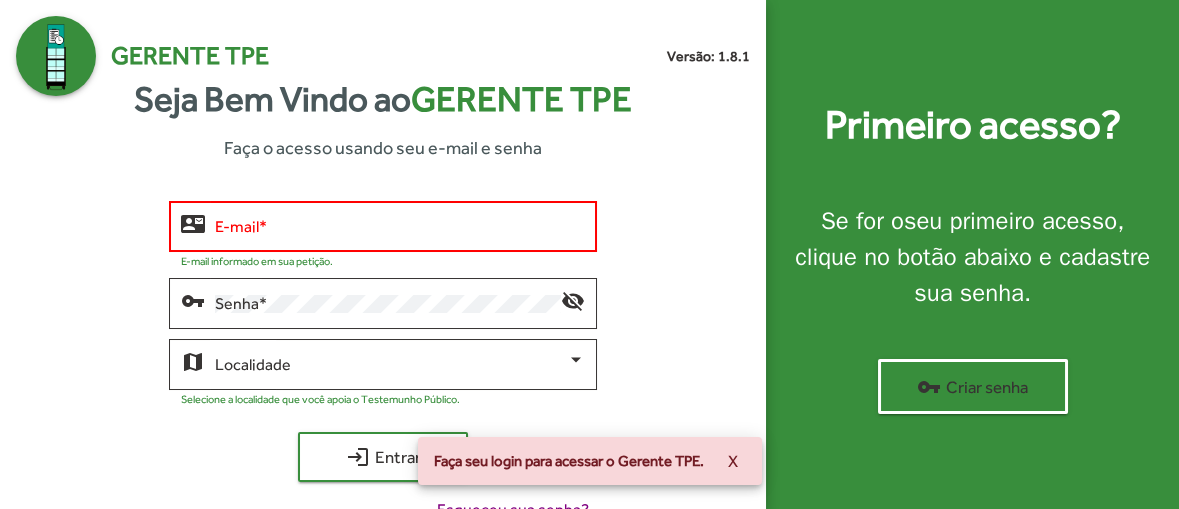 type on "**********" 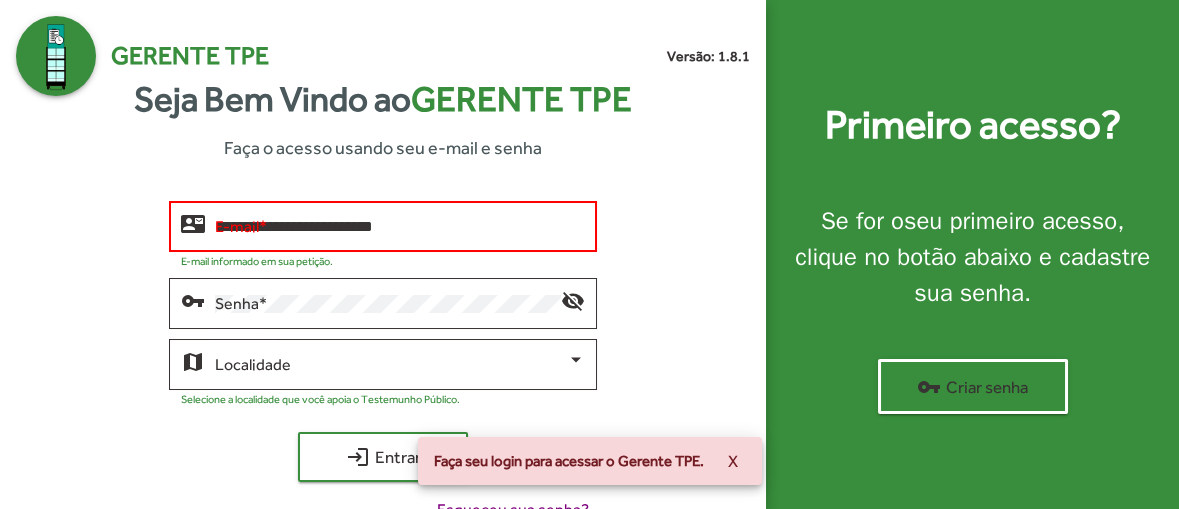 click on "login  Entrar" 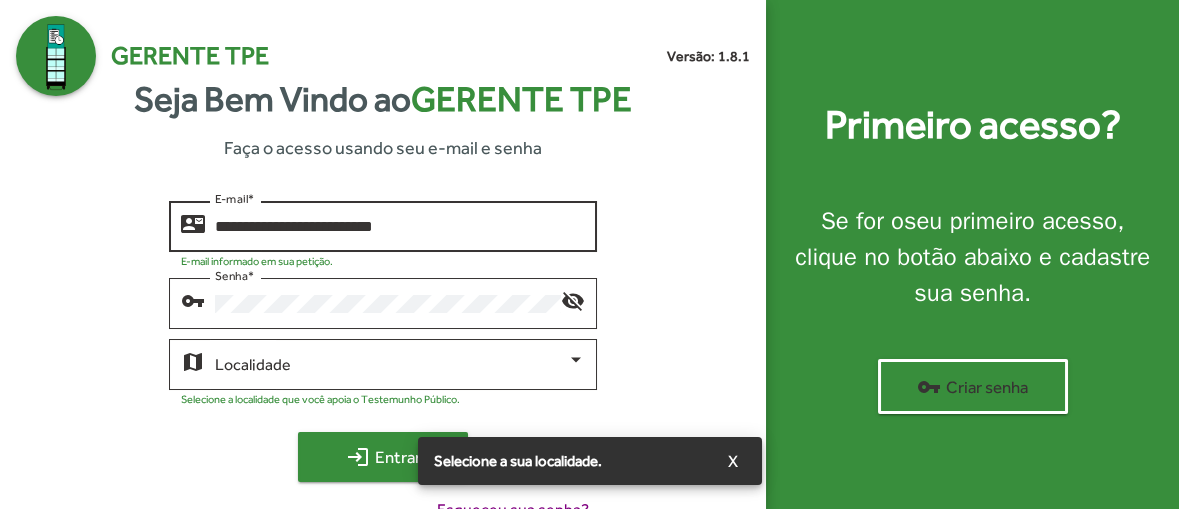 click on "login  Entrar" 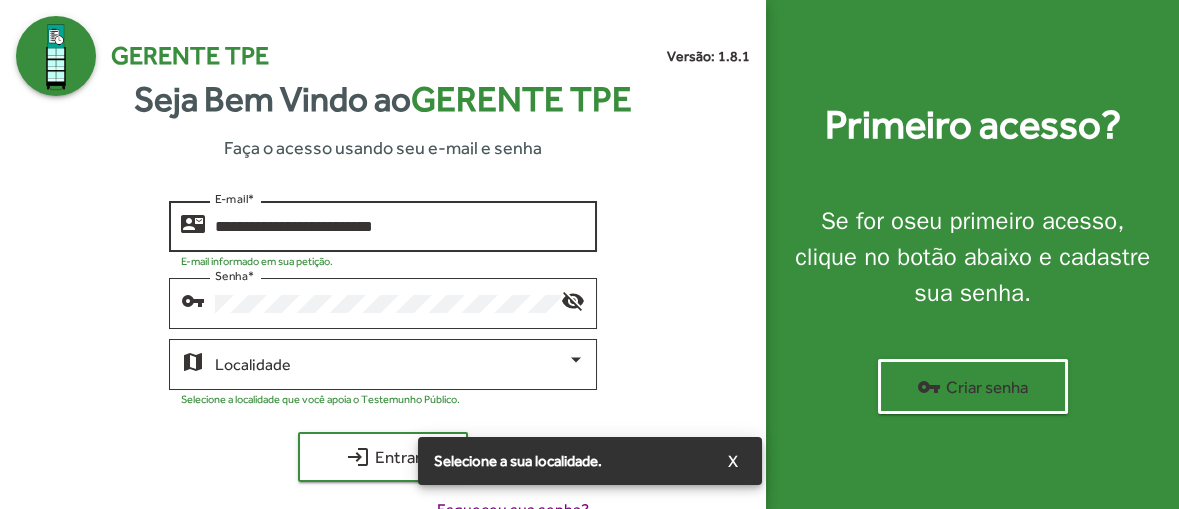 click at bounding box center (391, 365) 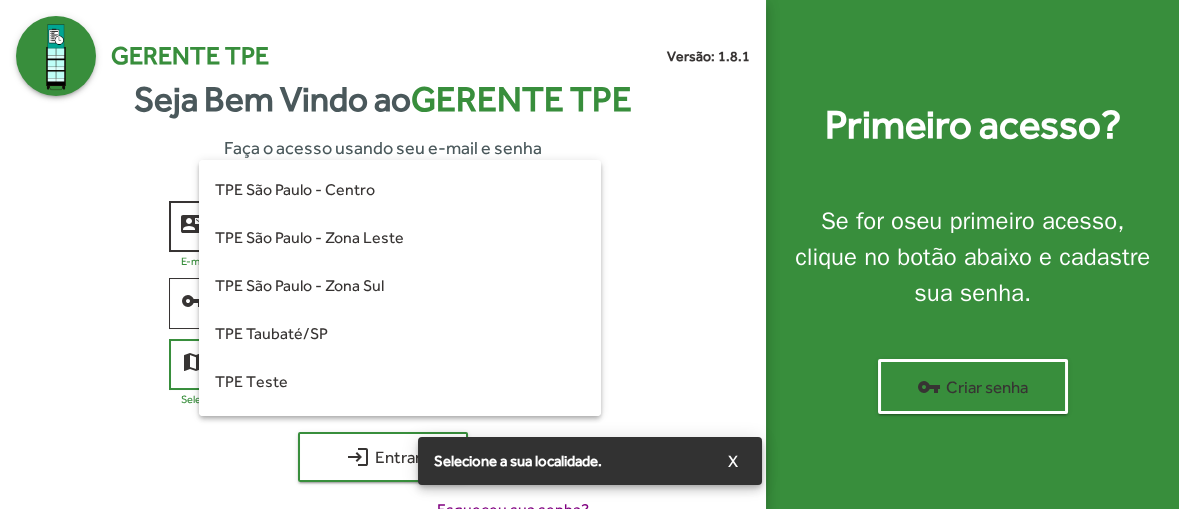 scroll, scrollTop: 560, scrollLeft: 0, axis: vertical 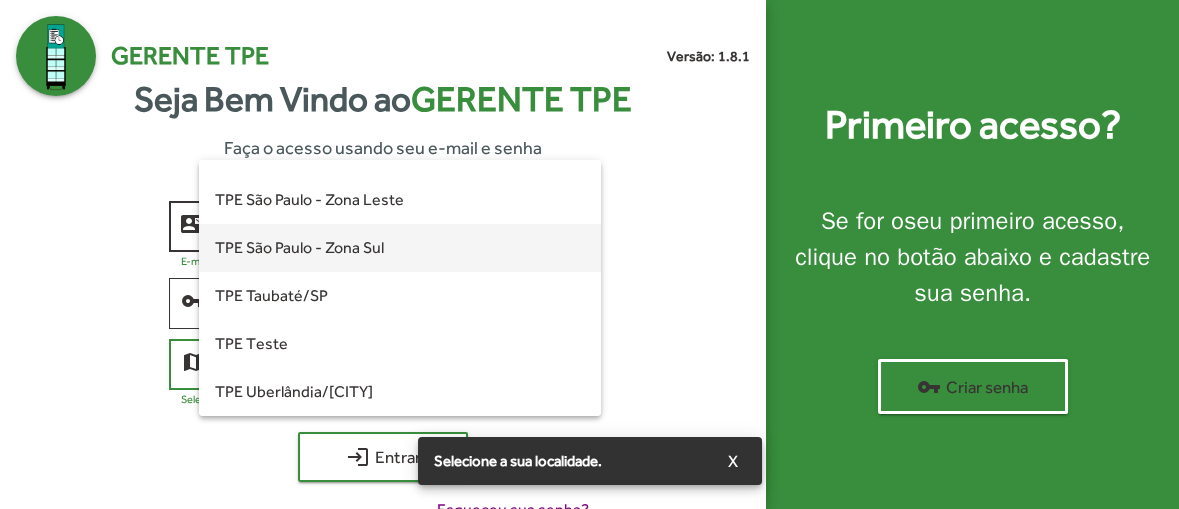 click on "TPE São Paulo - Zona Sul" at bounding box center [400, 248] 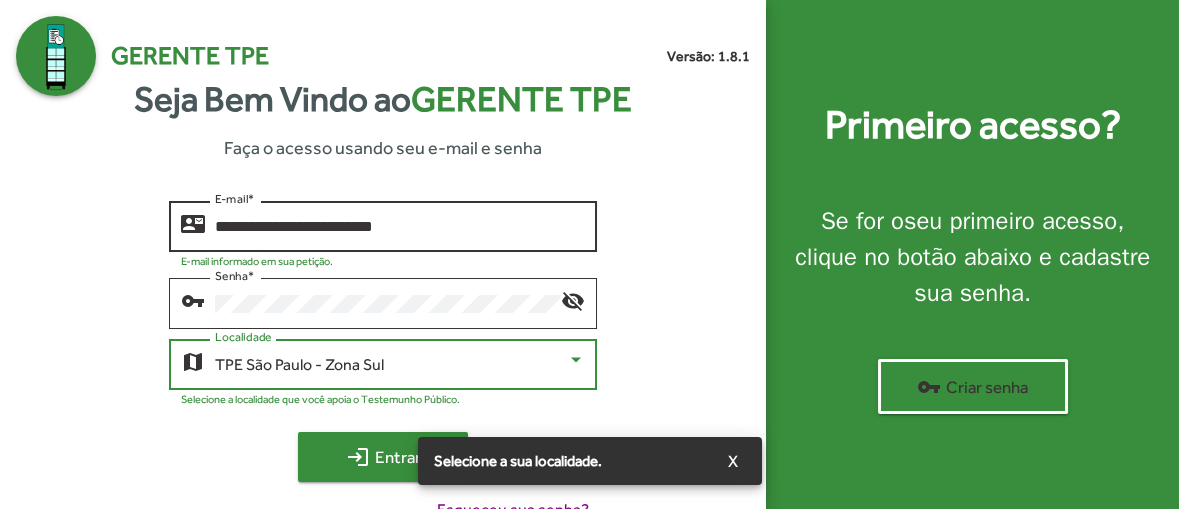 click on "login" 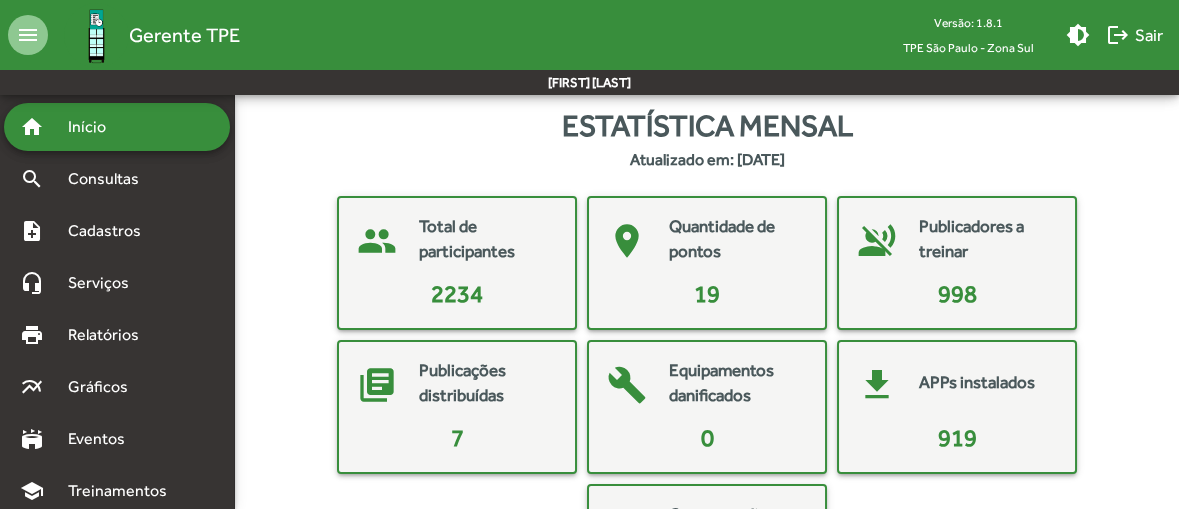click on "Cadastros" at bounding box center [111, 231] 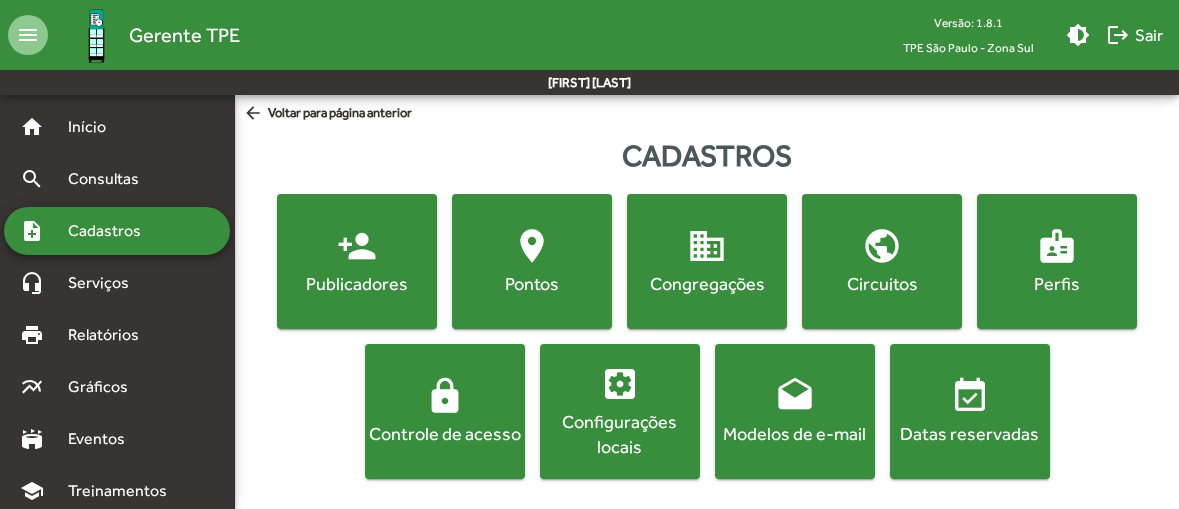 click on "location_on  Pontos" 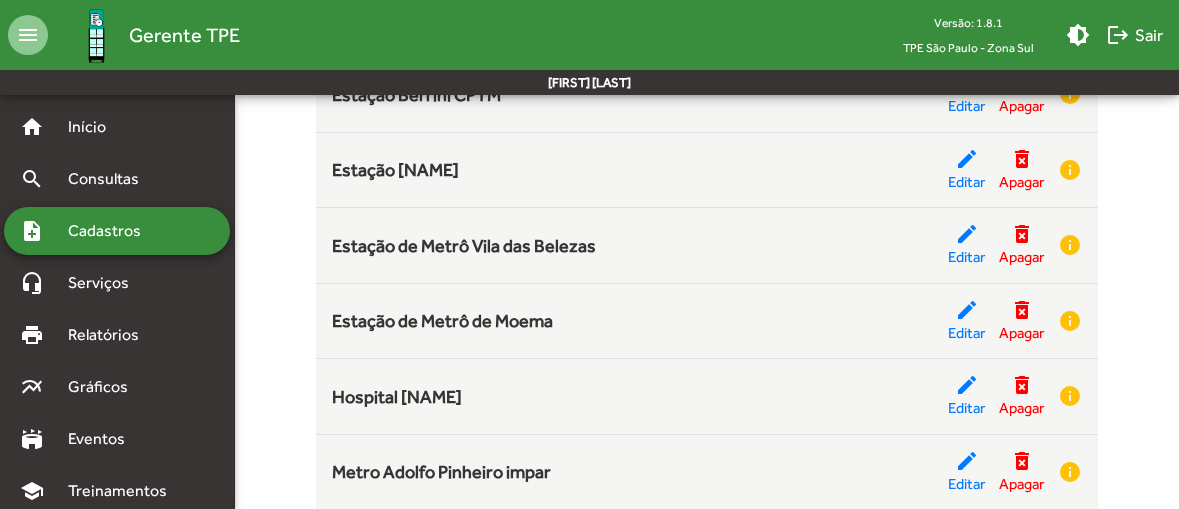 scroll, scrollTop: 451, scrollLeft: 0, axis: vertical 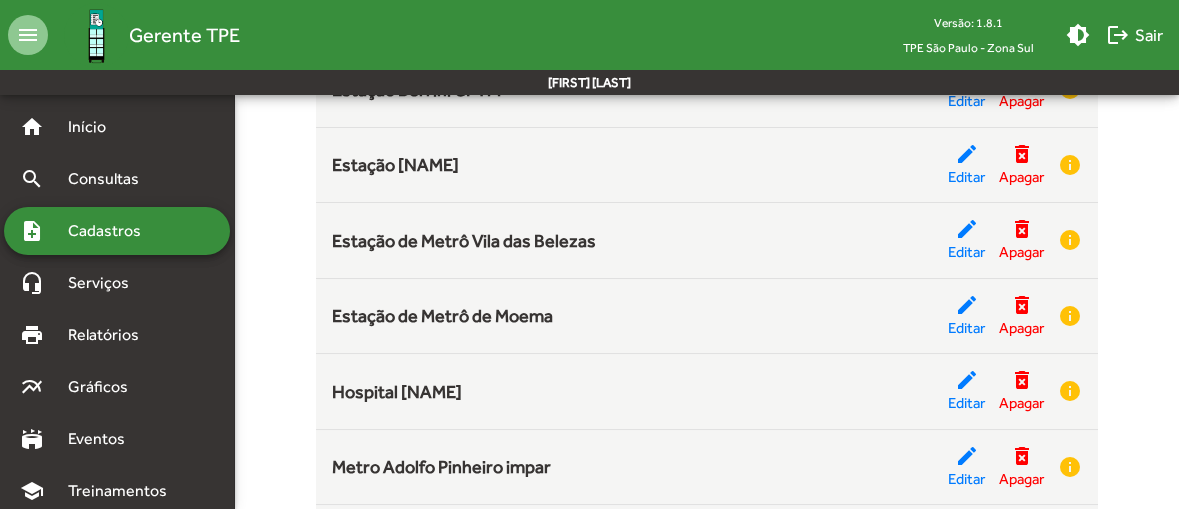 click on "Editar" 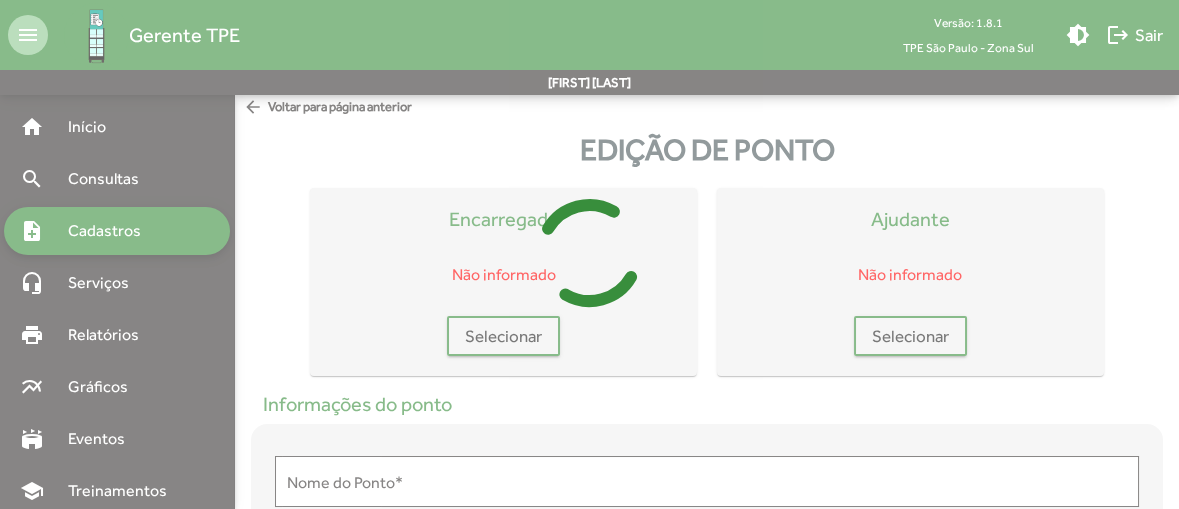 scroll, scrollTop: 0, scrollLeft: 0, axis: both 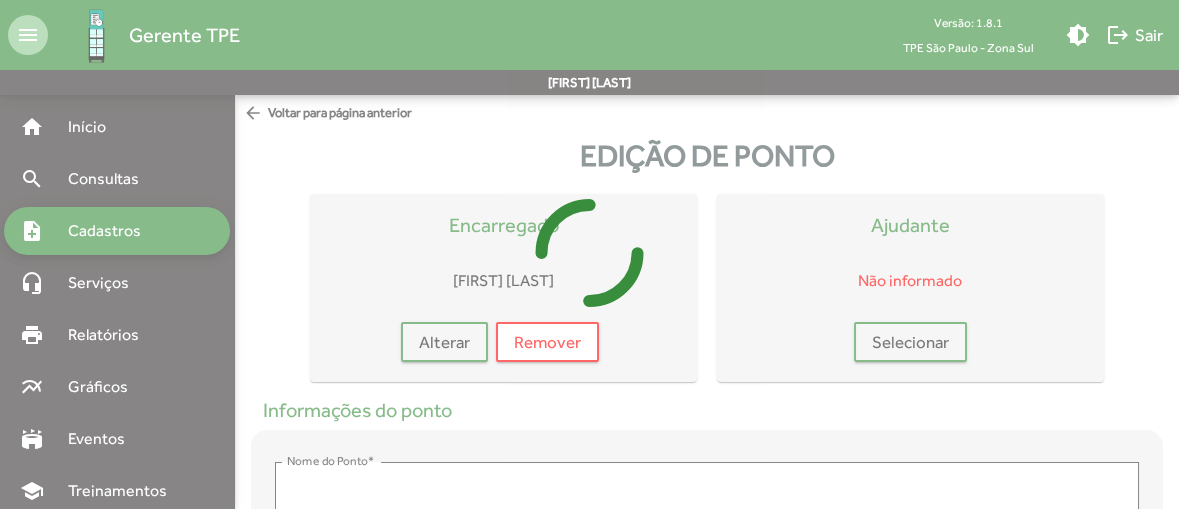 type on "**********" 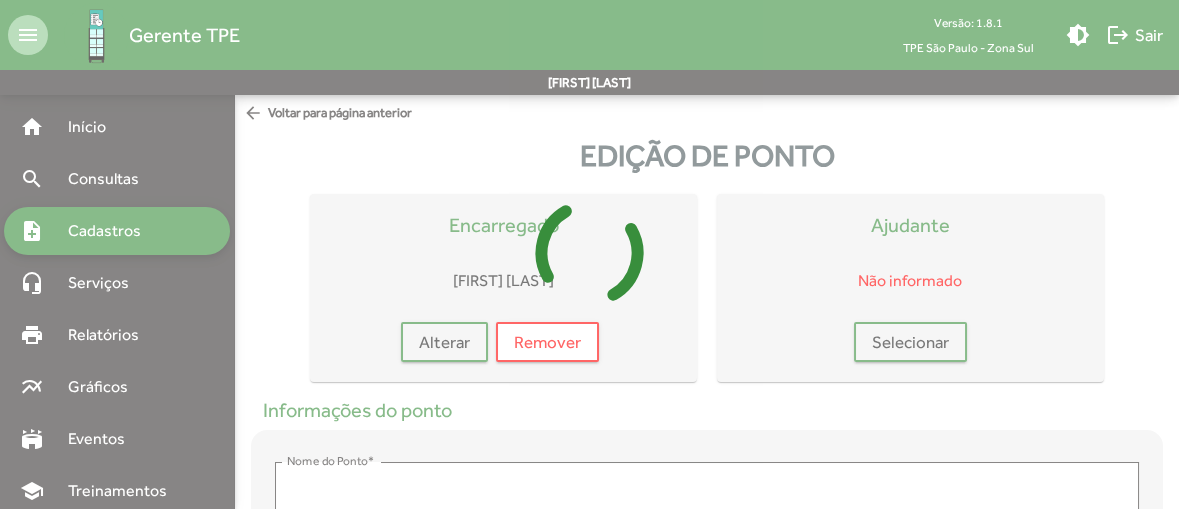 type on "**********" 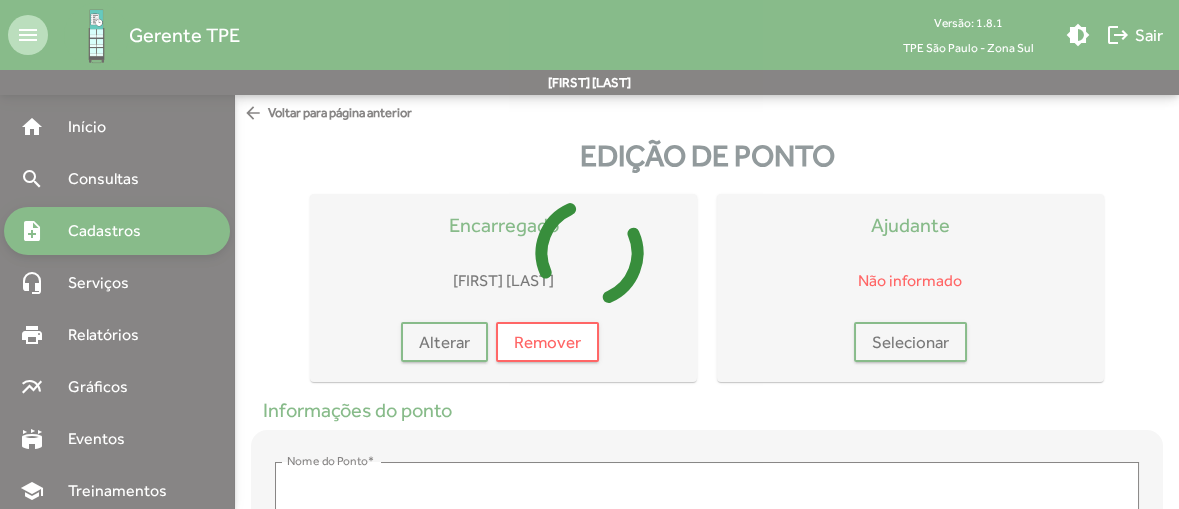 type on "**********" 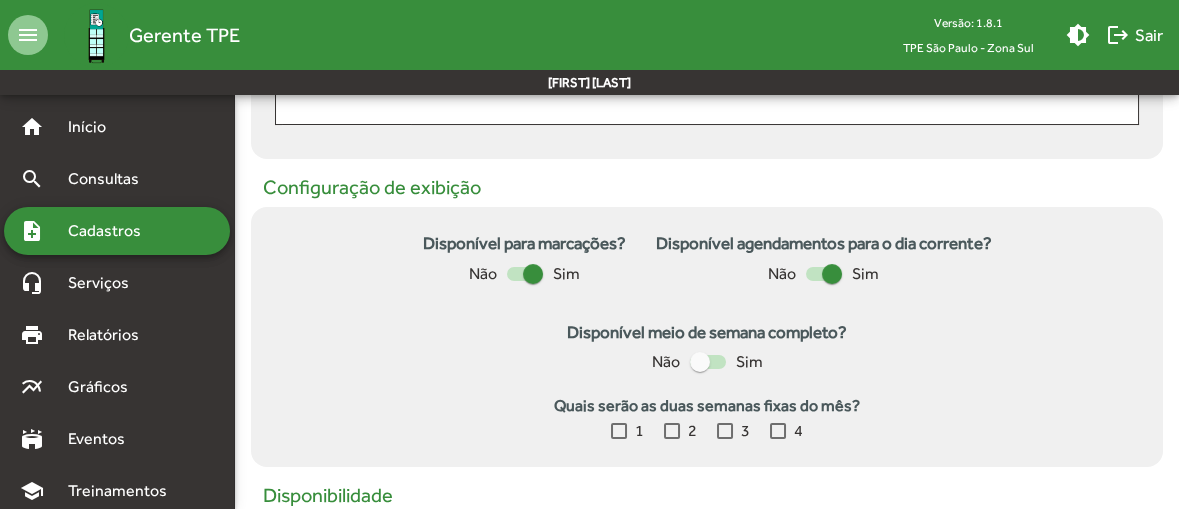 scroll, scrollTop: 583, scrollLeft: 0, axis: vertical 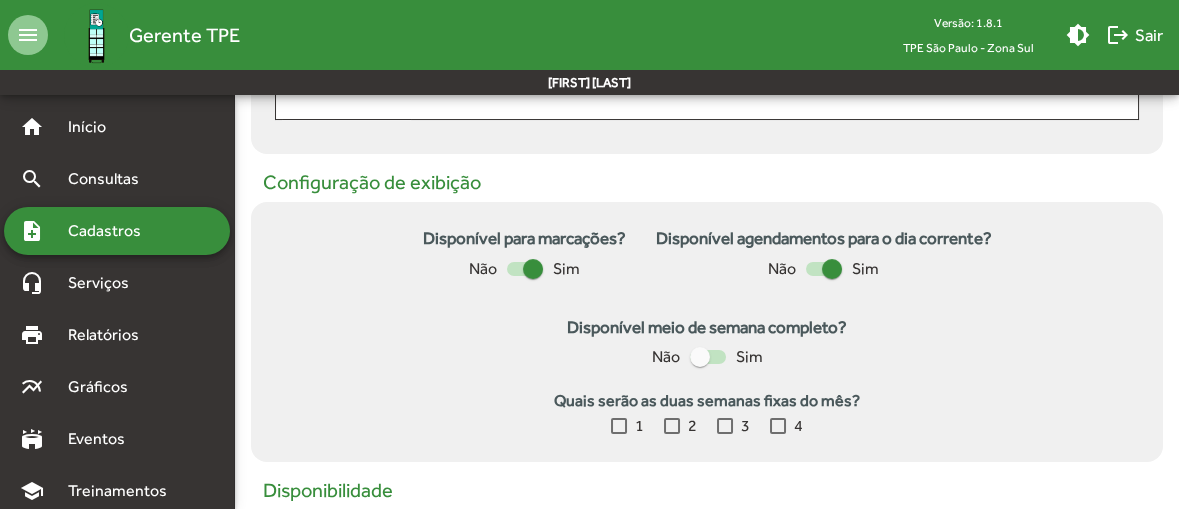 click at bounding box center (533, 269) 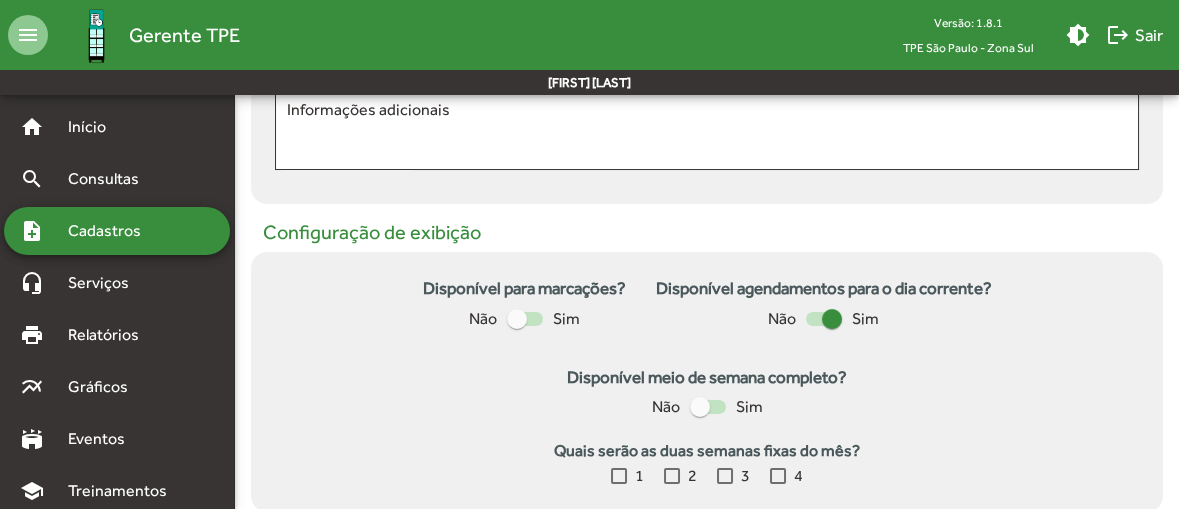 scroll, scrollTop: 519, scrollLeft: 0, axis: vertical 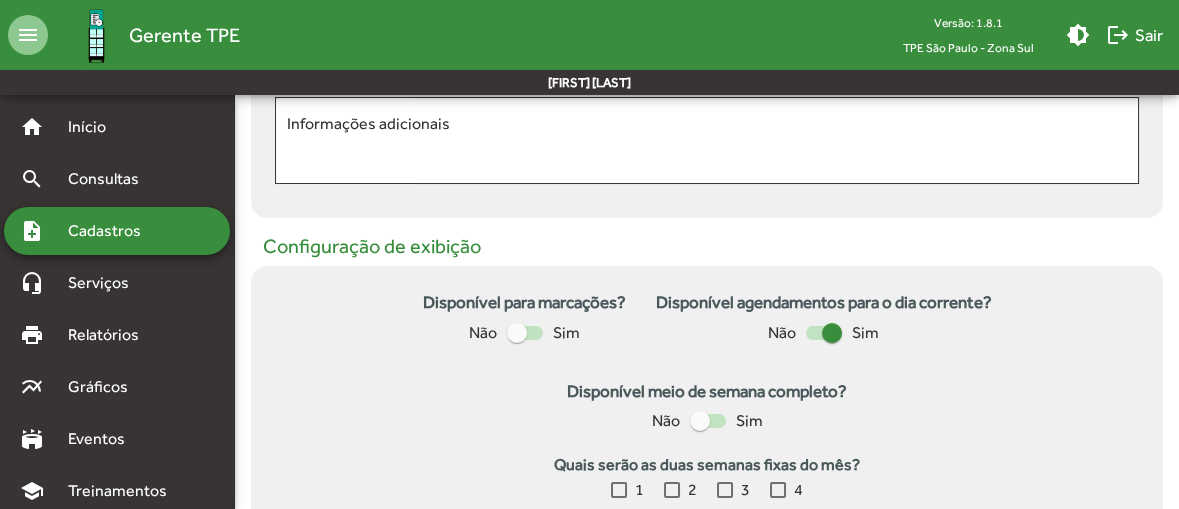 click at bounding box center (832, 333) 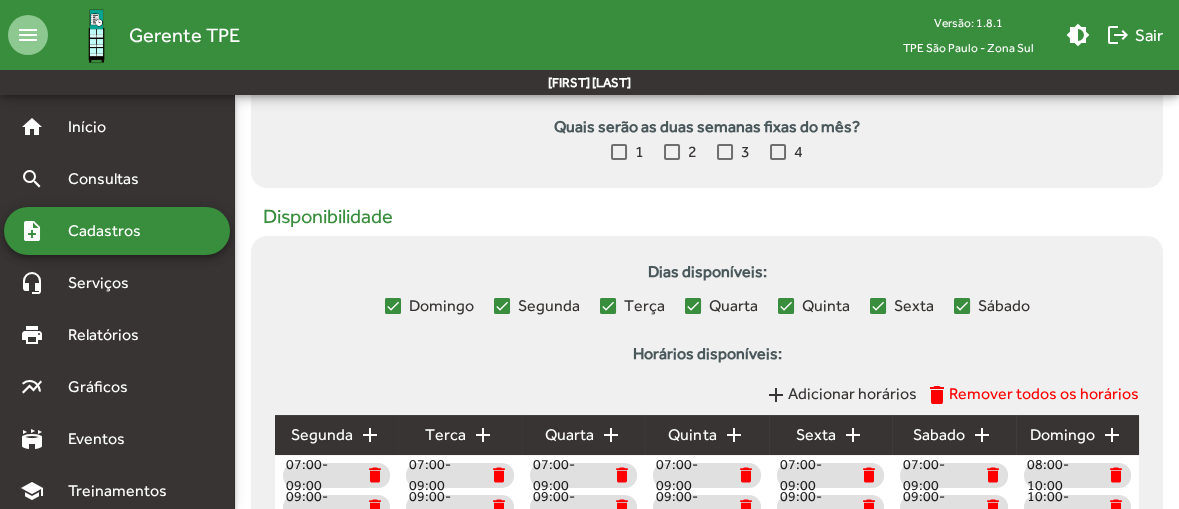 scroll, scrollTop: 1008, scrollLeft: 0, axis: vertical 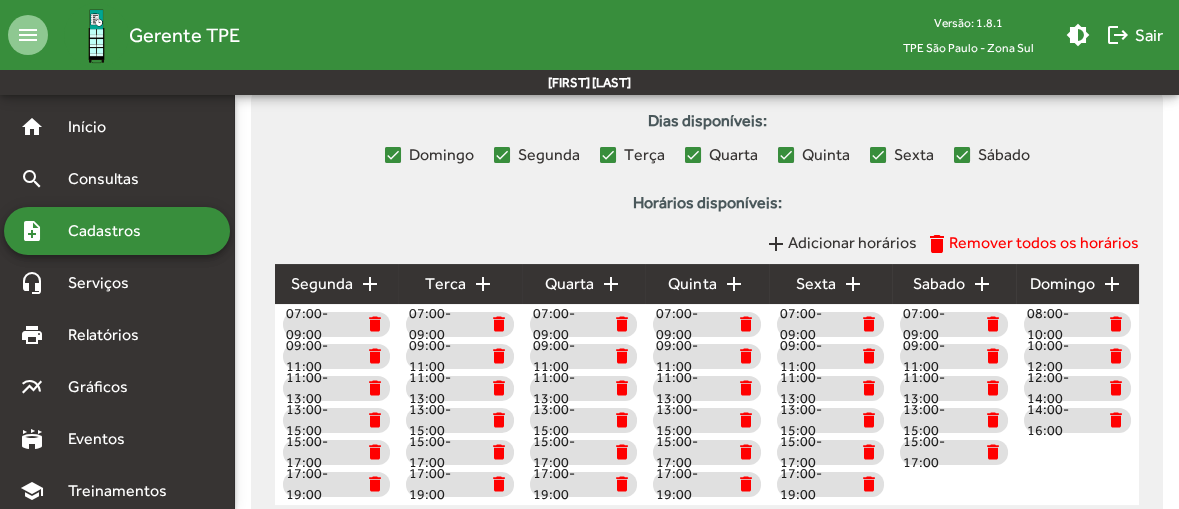 click on "edit" 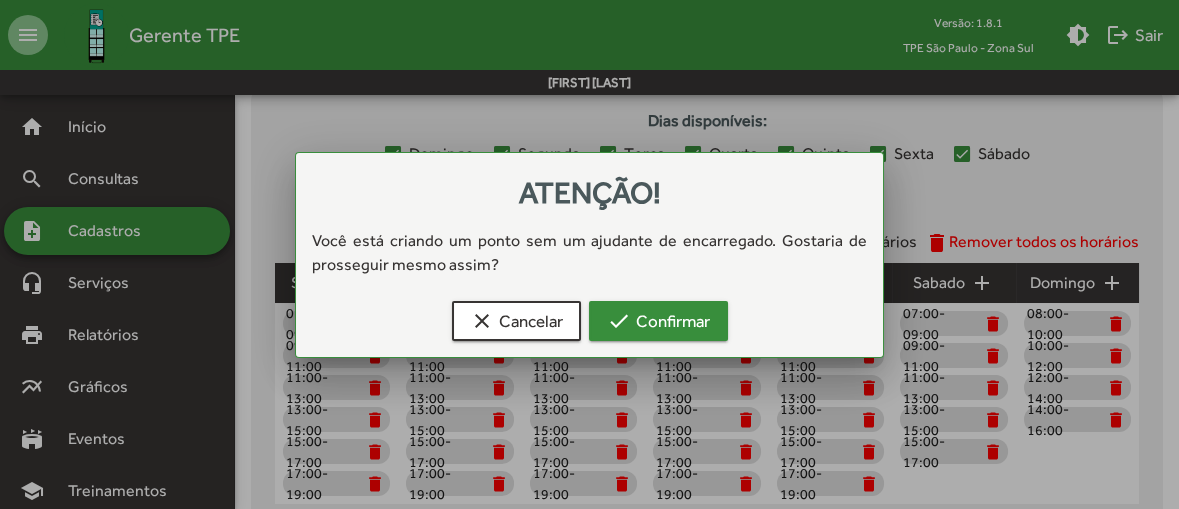 click on "check  Confirmar" at bounding box center (658, 321) 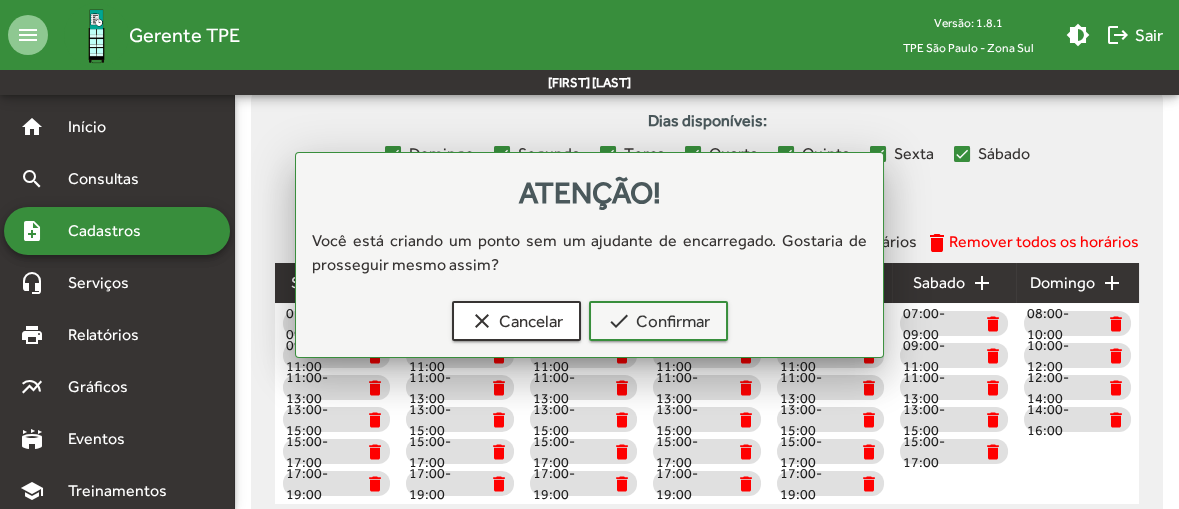 scroll, scrollTop: 1008, scrollLeft: 0, axis: vertical 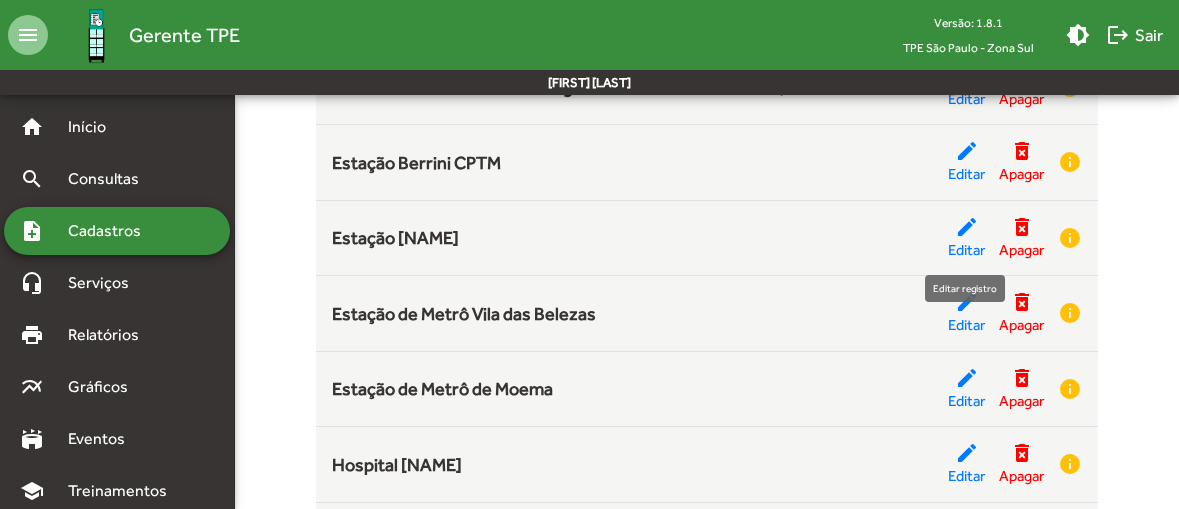 click on "Editar" 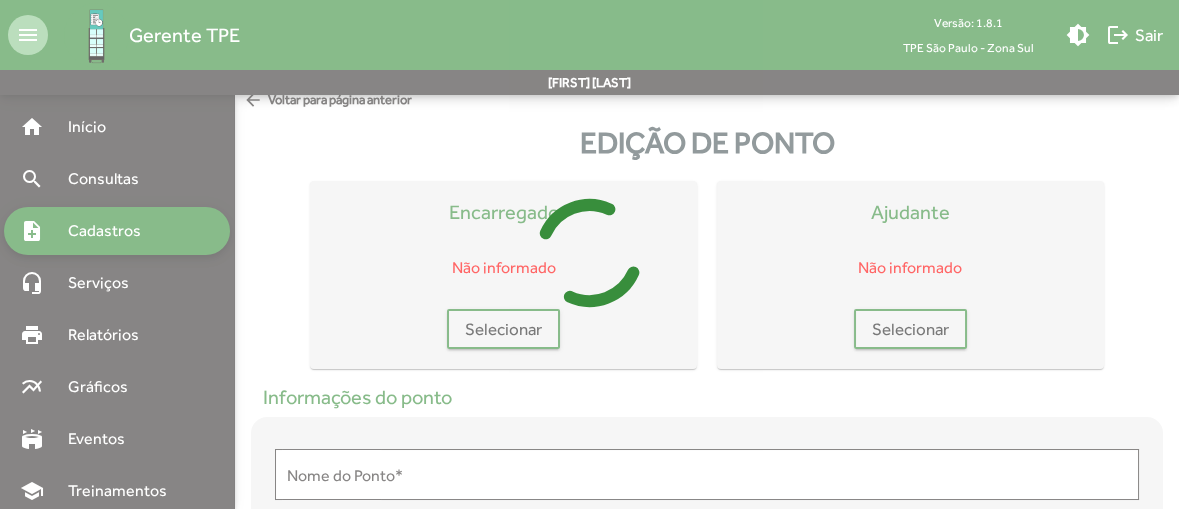 scroll, scrollTop: 0, scrollLeft: 0, axis: both 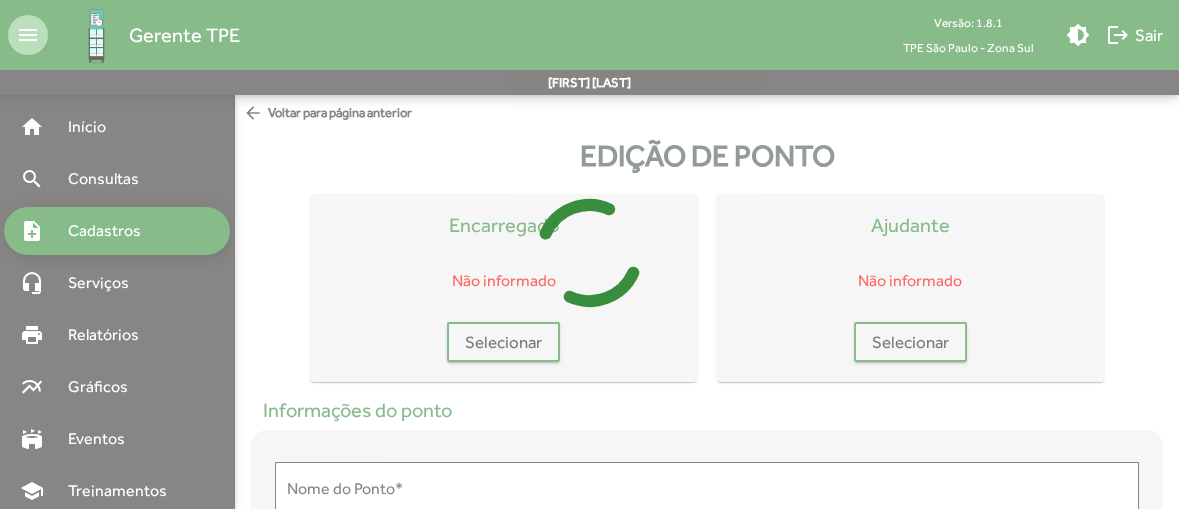 type on "**********" 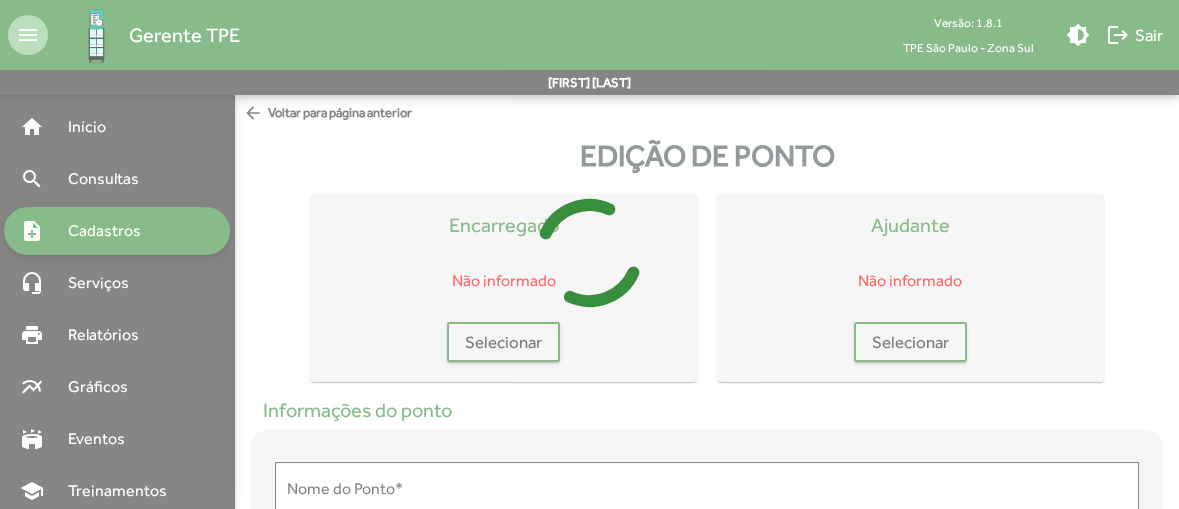type on "**********" 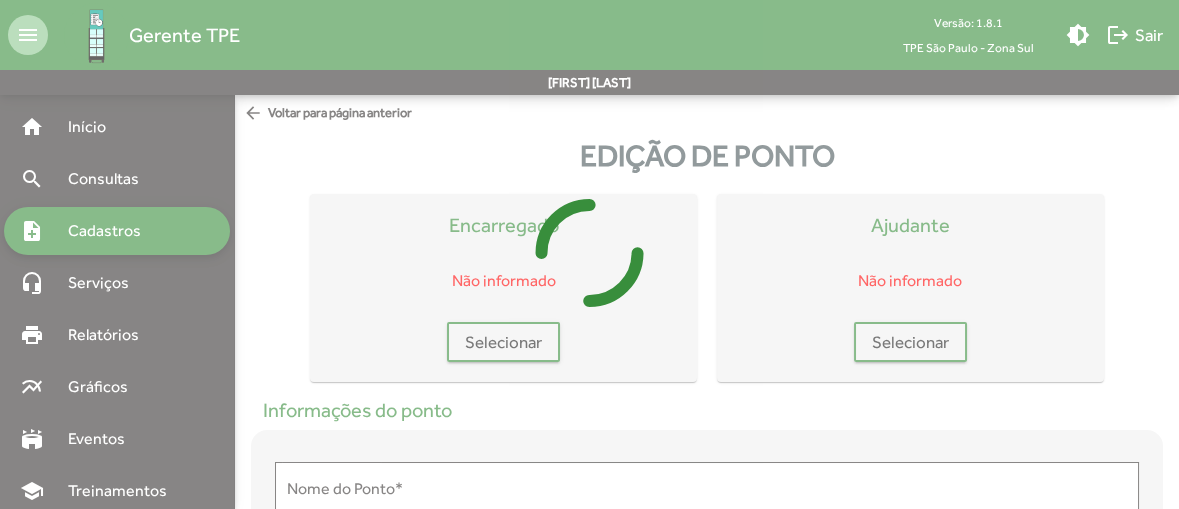 type on "**********" 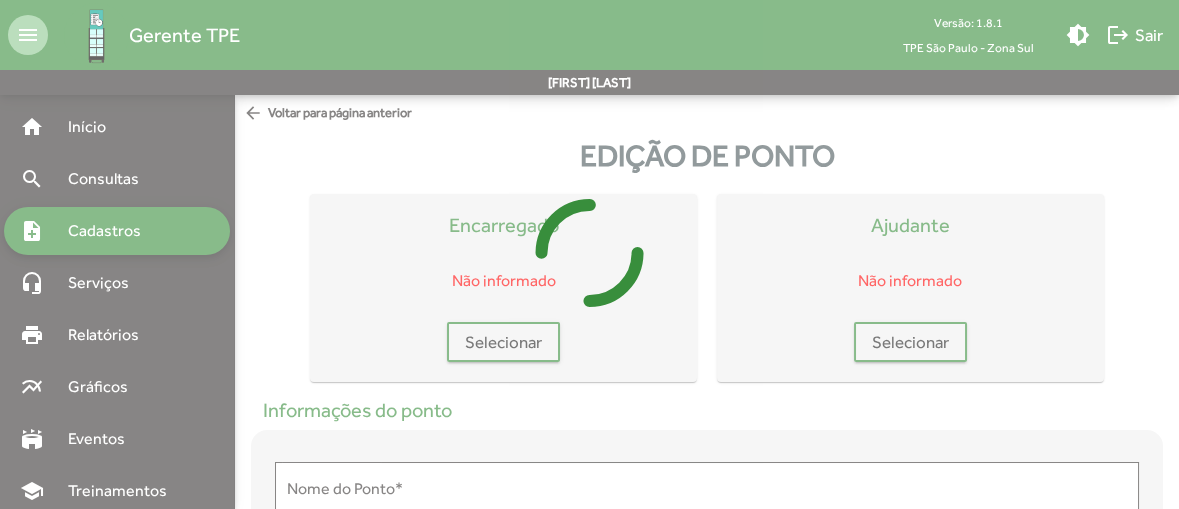 type on "**********" 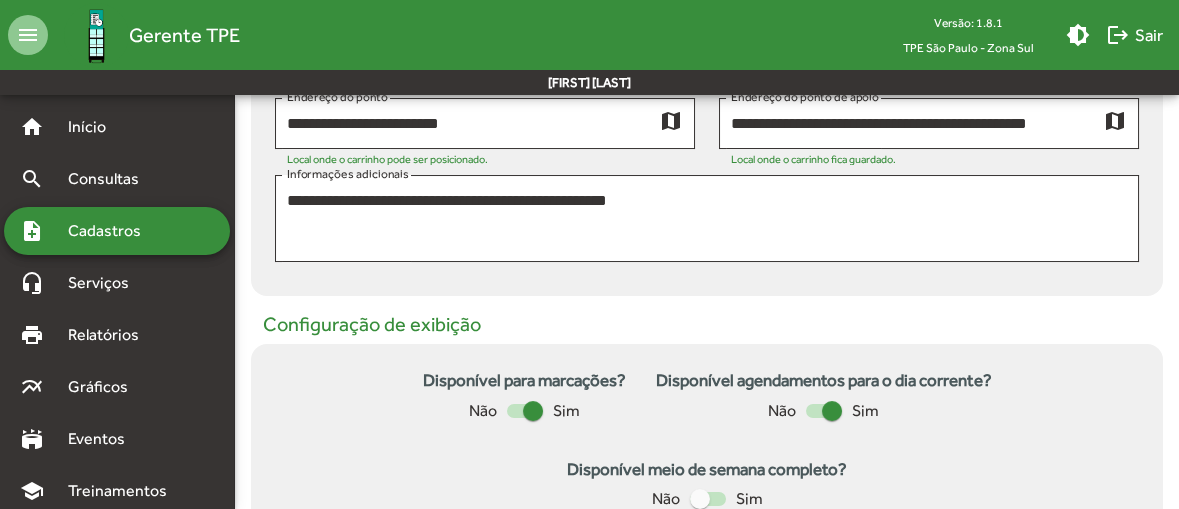 scroll, scrollTop: 427, scrollLeft: 0, axis: vertical 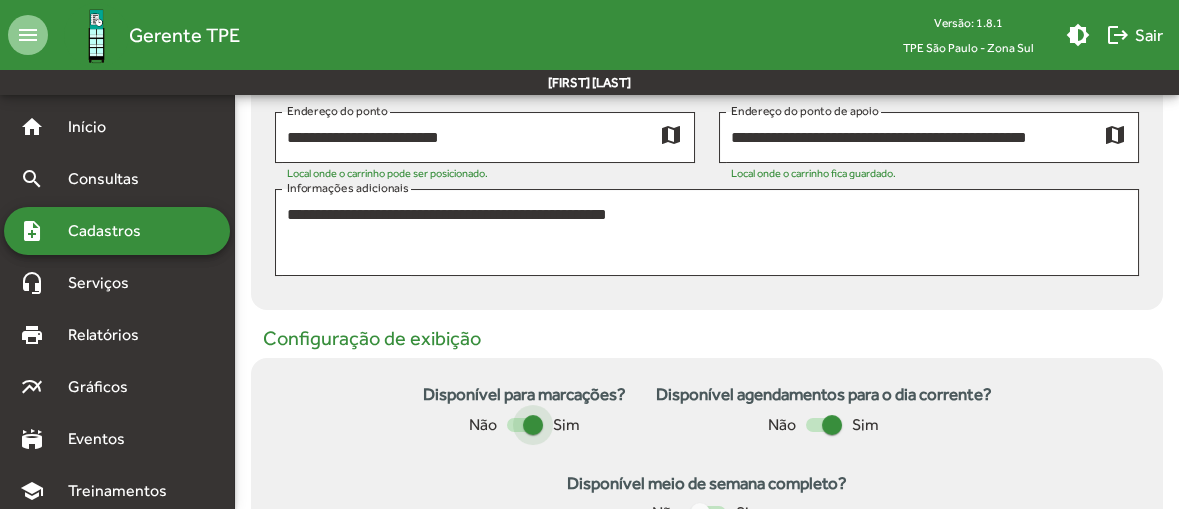click at bounding box center (525, 425) 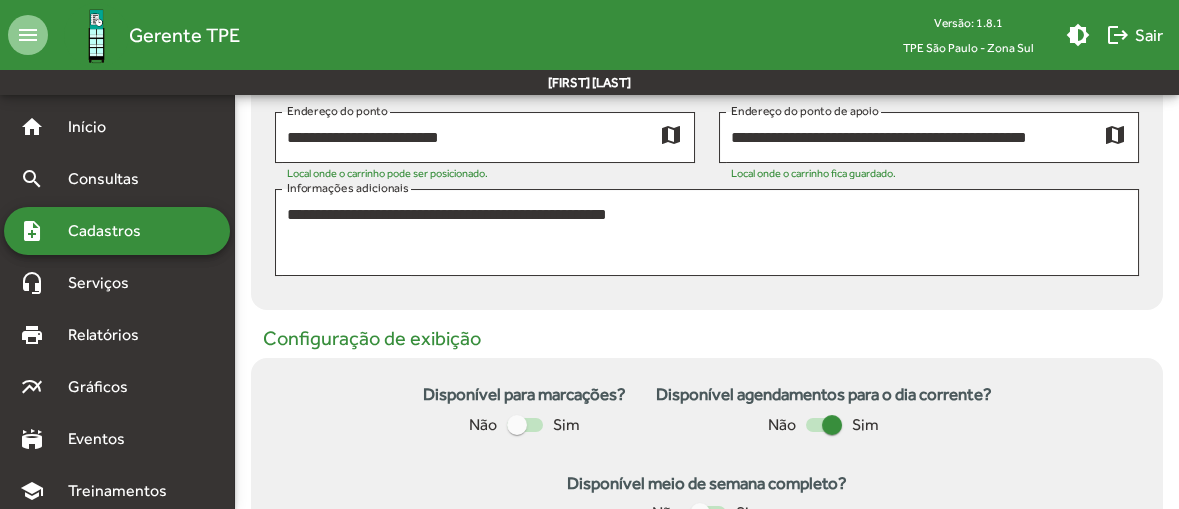 click at bounding box center [824, 425] 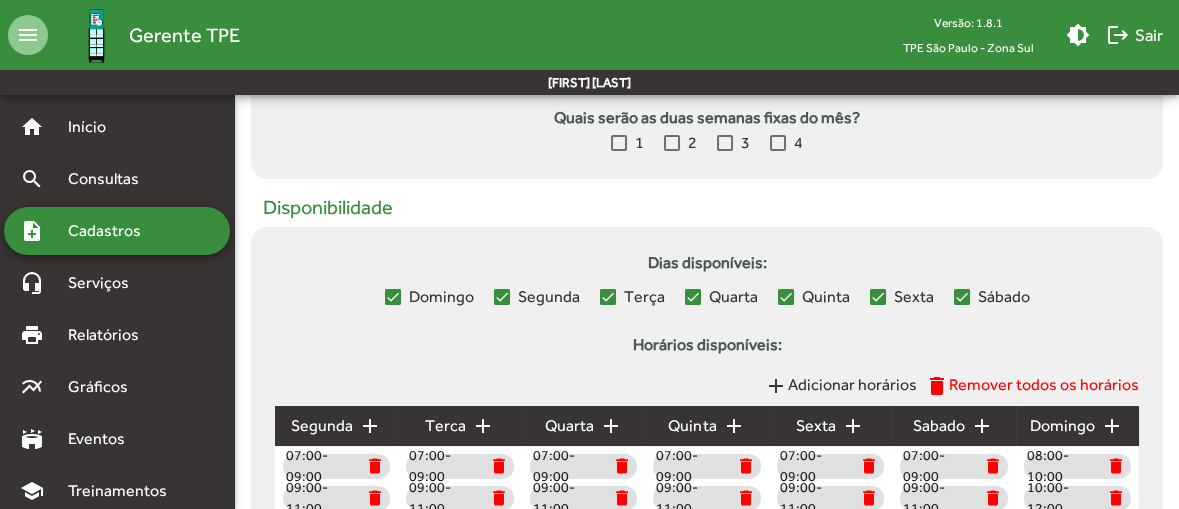 scroll, scrollTop: 1068, scrollLeft: 0, axis: vertical 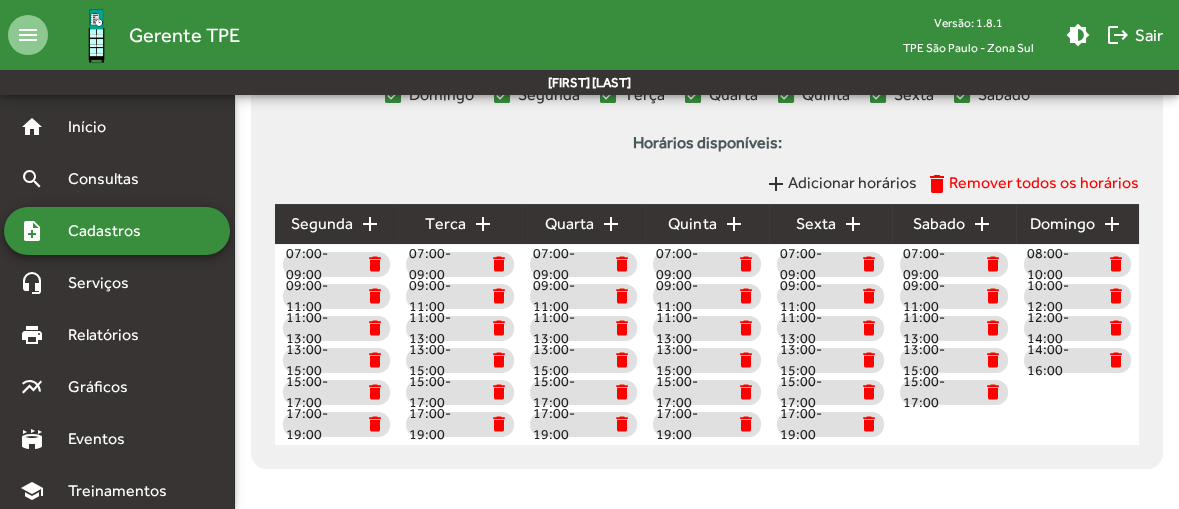 click on "edit  Editar" 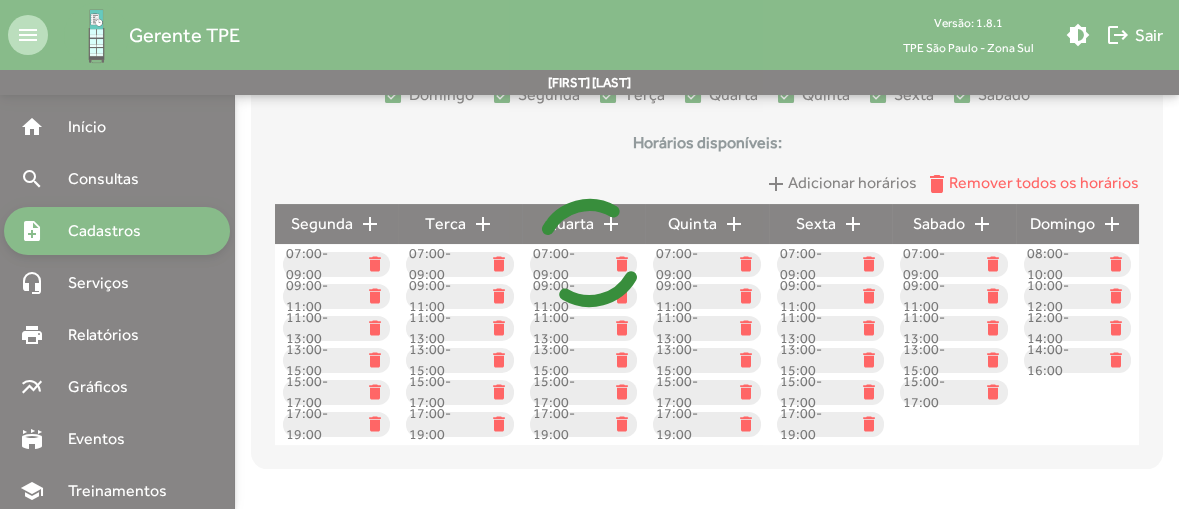 scroll, scrollTop: 0, scrollLeft: 0, axis: both 